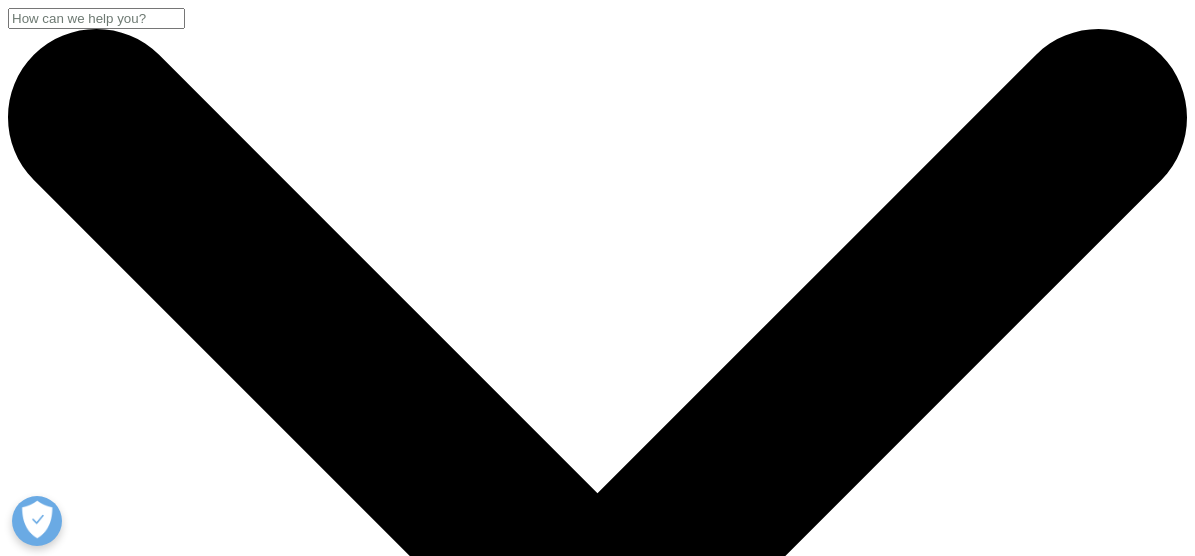 scroll, scrollTop: 0, scrollLeft: 0, axis: both 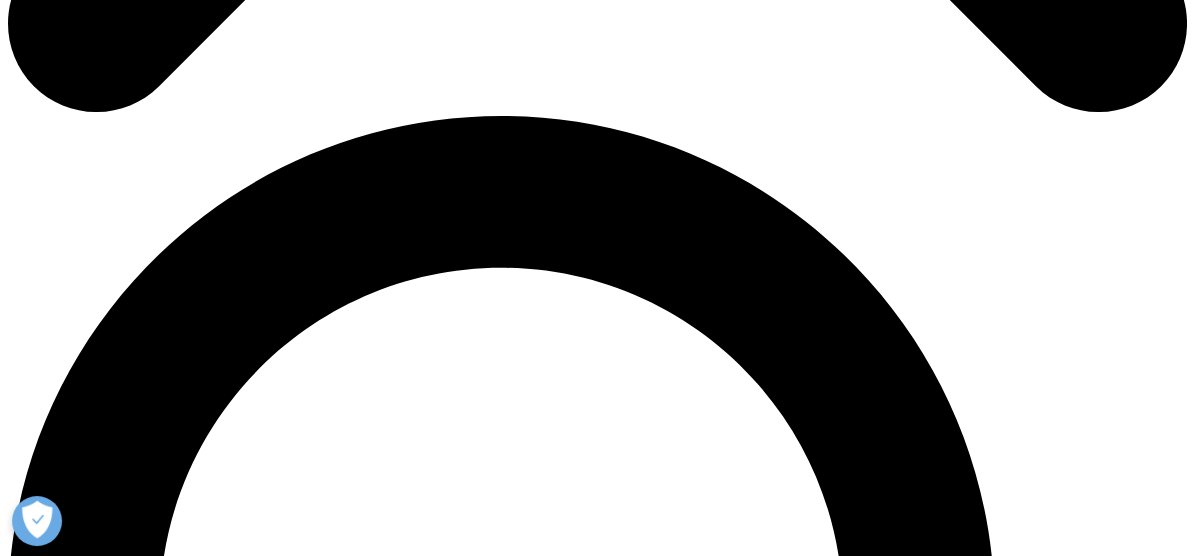 click on "Opt-in - by selecting this box, I consent to receiving marketing communications and information about IQVIA's offering by email." at bounding box center (435, 21046) 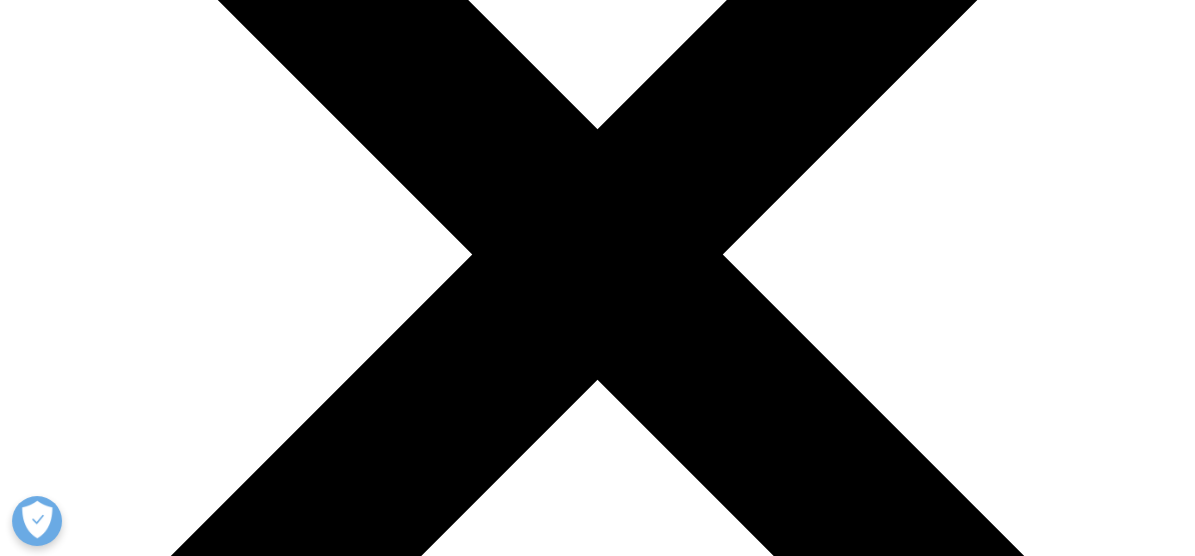 scroll, scrollTop: 359, scrollLeft: 0, axis: vertical 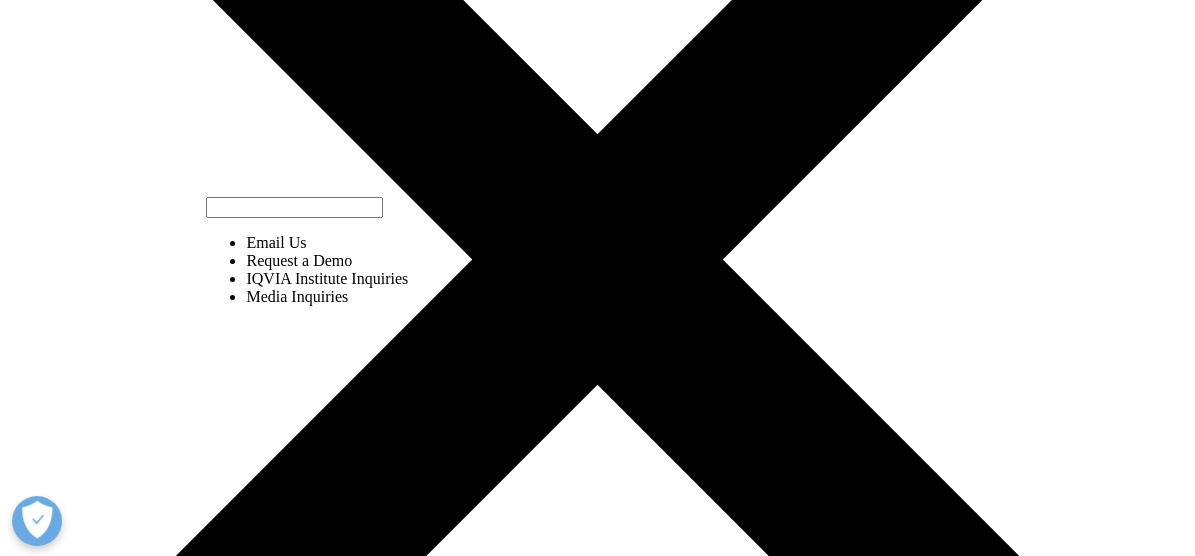 click at bounding box center [247, 21558] 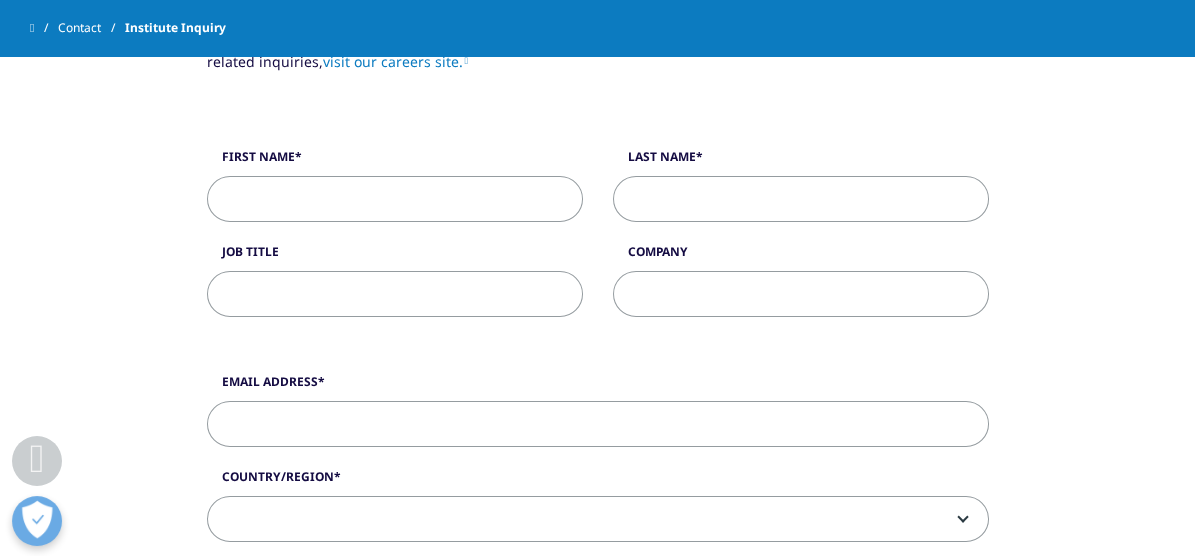 scroll, scrollTop: 0, scrollLeft: 0, axis: both 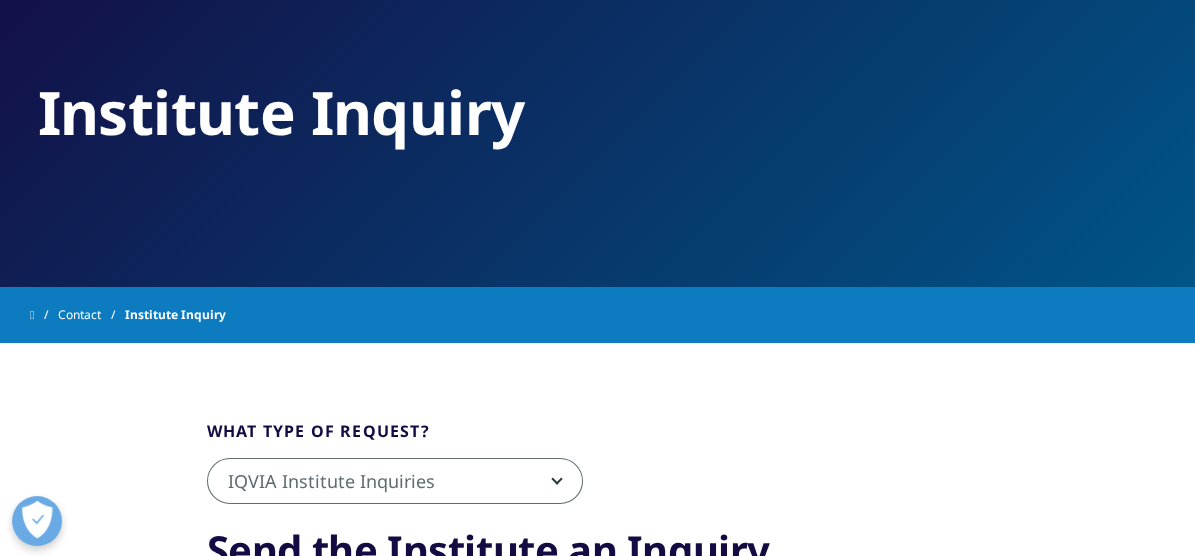click on "Clear Search Loading
Choose a Region
Contact Us" at bounding box center [597, 1886] 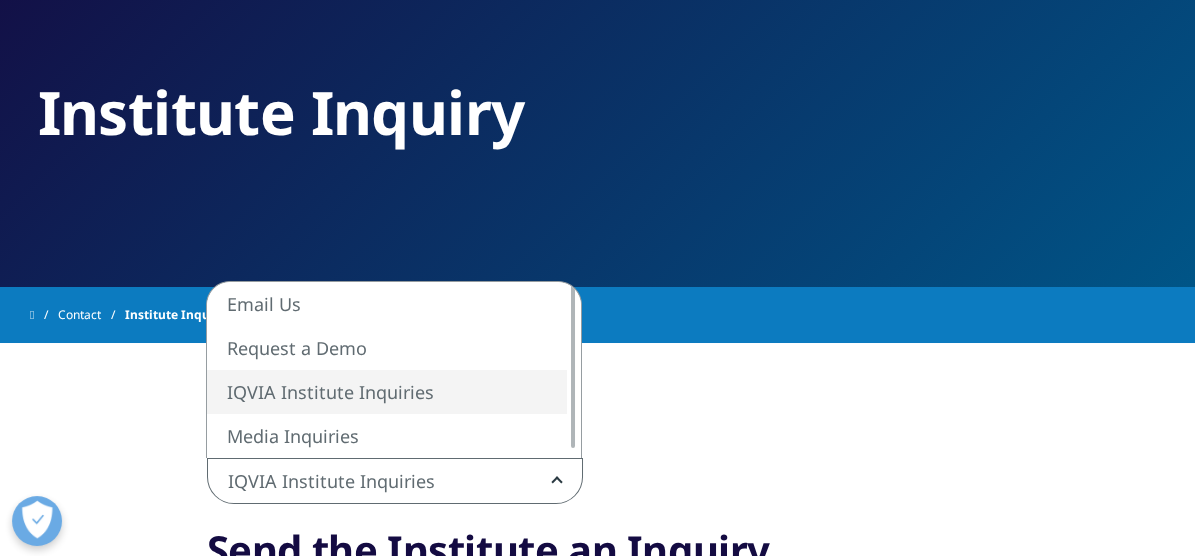 click on "IQVIA Institute Inquiries" at bounding box center [395, 482] 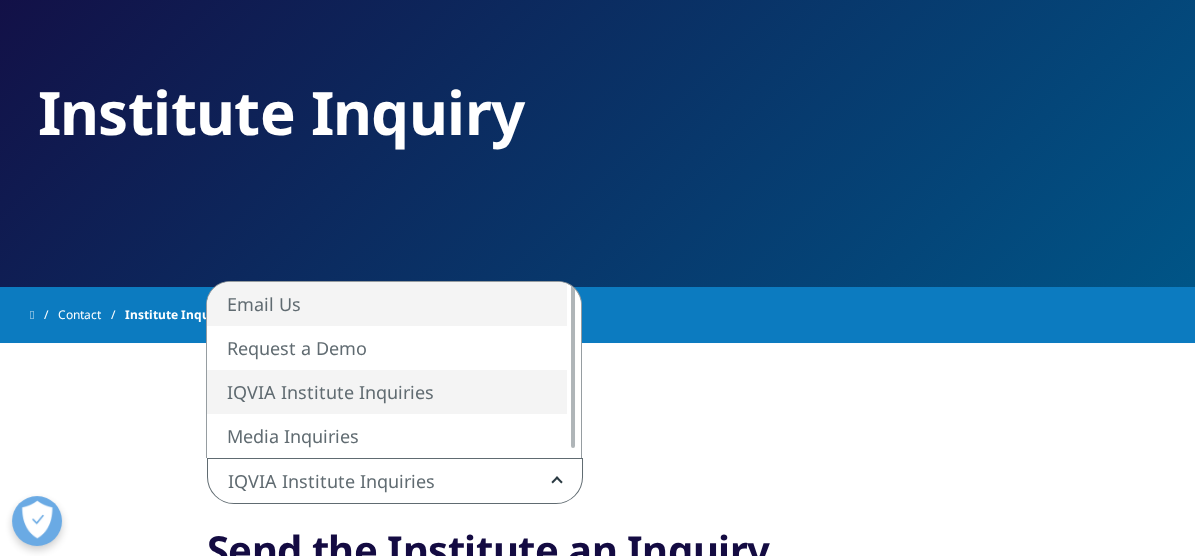 select on "https://www.iqvia.com/contact/rfp" 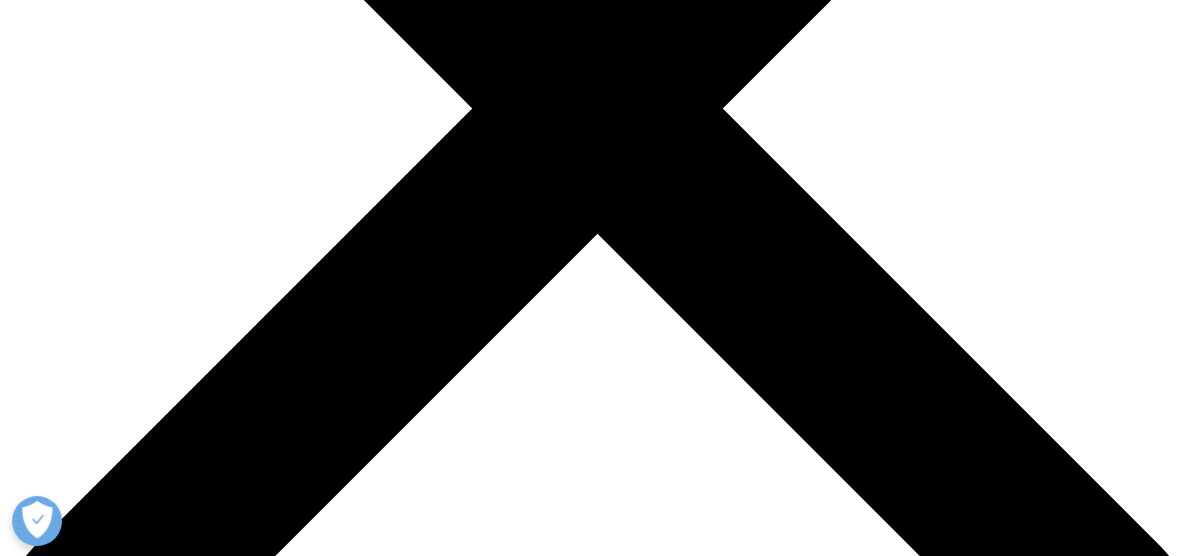 scroll, scrollTop: 510, scrollLeft: 0, axis: vertical 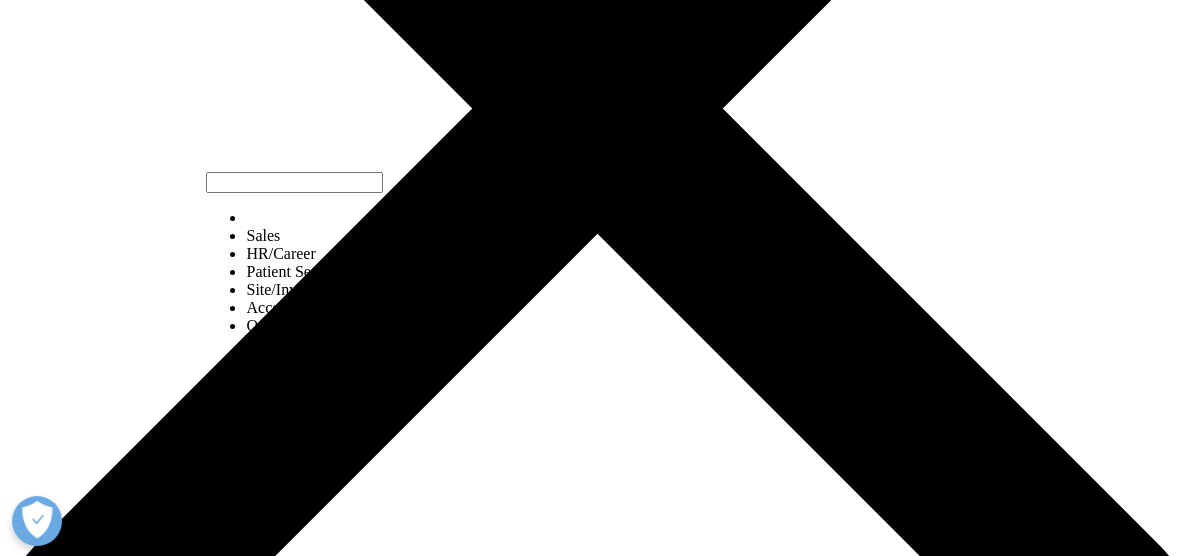 click at bounding box center [315, 20738] 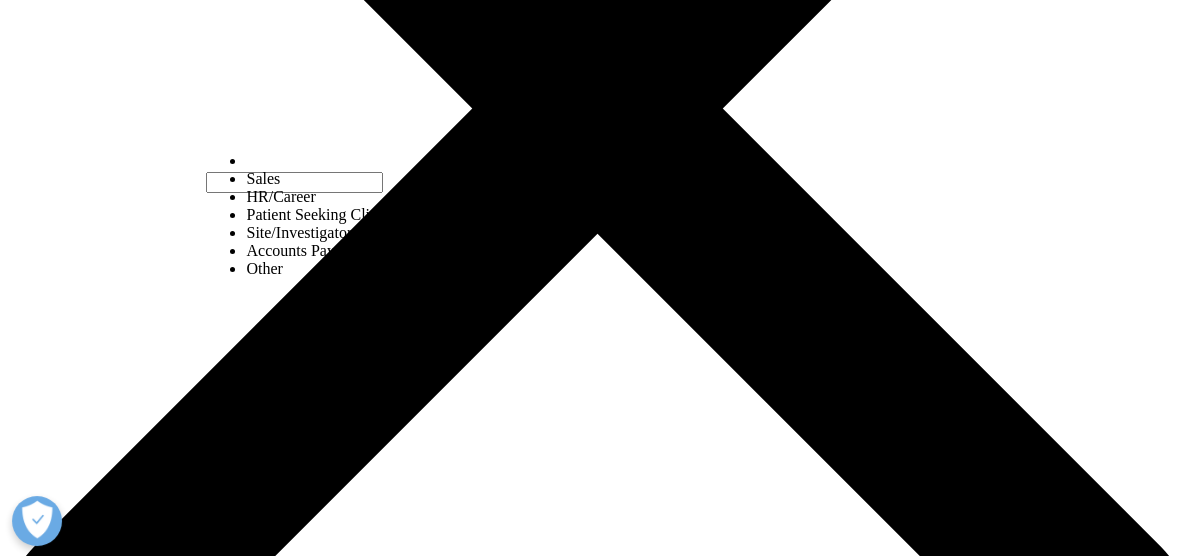 click on "Sales HR/Career Patient Seeking Clinical Trials Site/Investigator Waiting List Accounts Payable/Receivable Other" at bounding box center [343, 272] 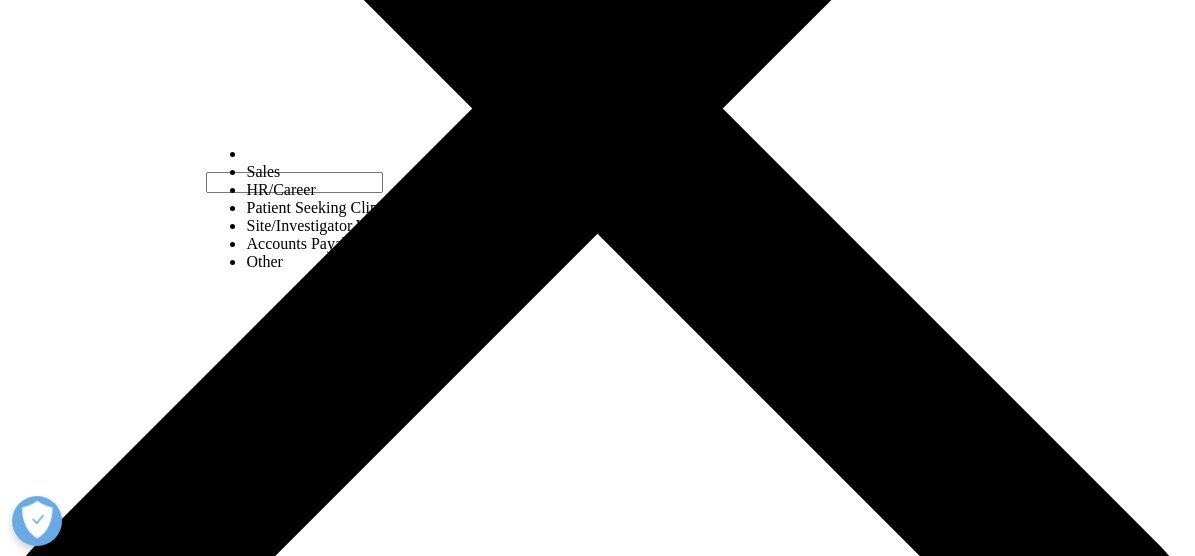 select on "Other" 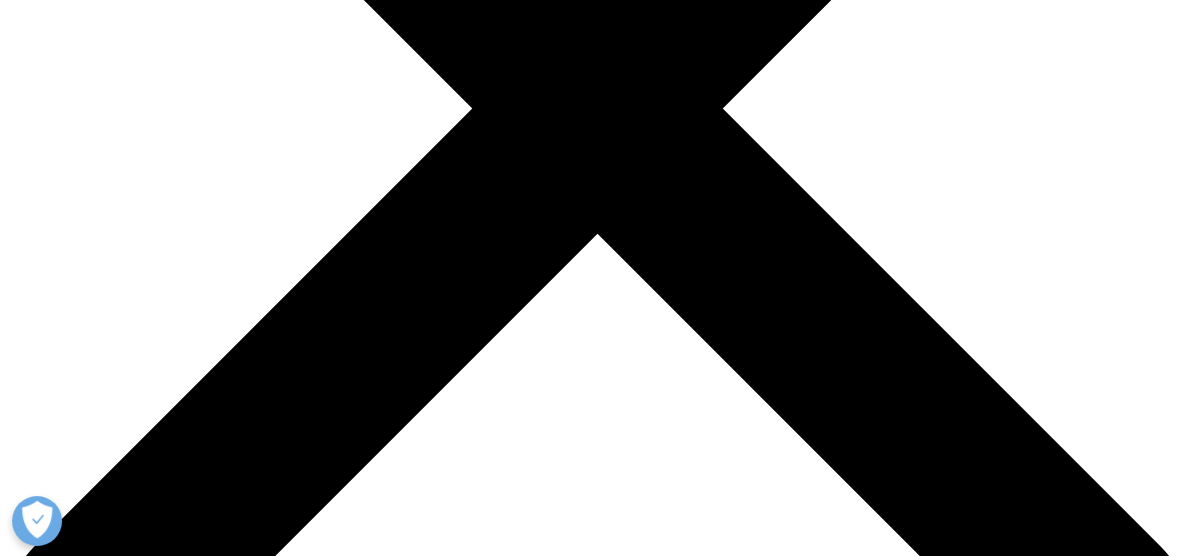 click on "First Name" at bounding box center (172, 20759) 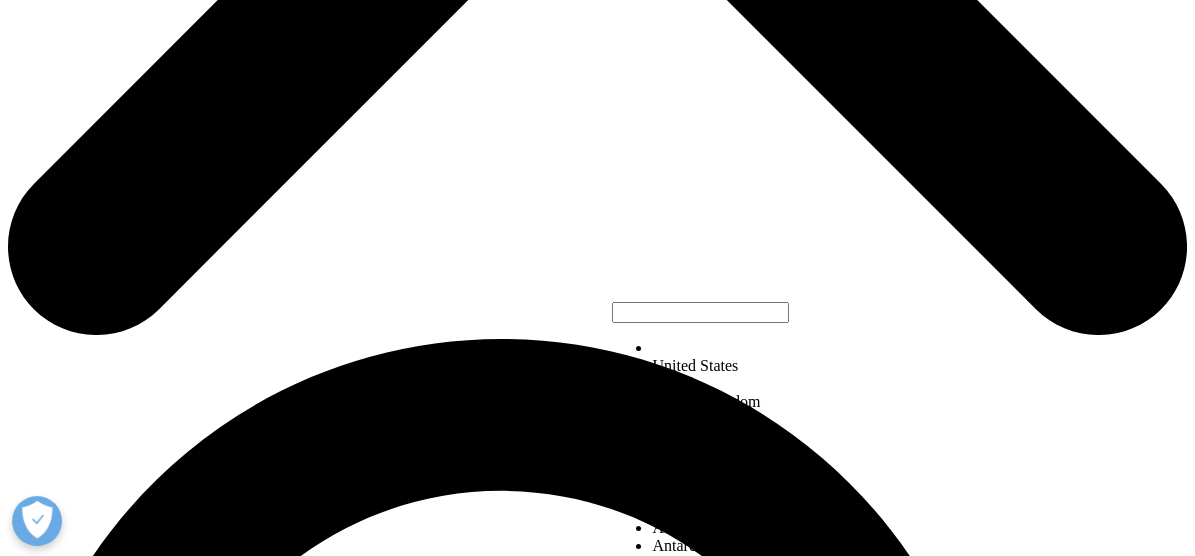 click on "India" at bounding box center [369, 20539] 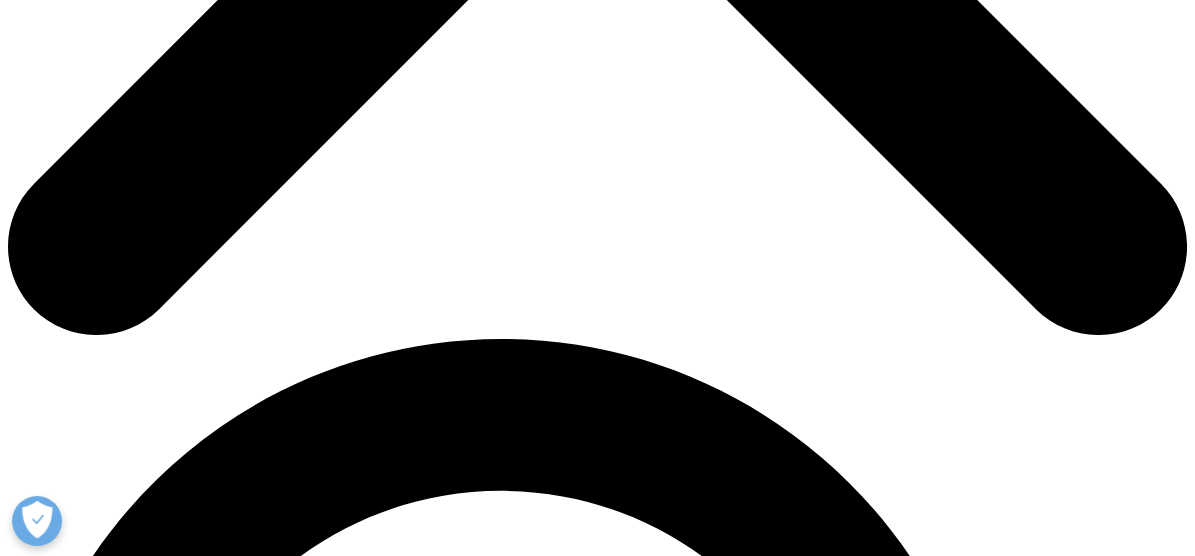 click on "What type of request?
Email Us
Request a Demo
IQVIA Institute Inquiries
Media Inquiries
Email Us
I need help with
Sales
HR/Career
Patient Seeking Clinical Trials
Site/Investigator Waiting List
Accounts Payable/Receivable
Other
Other
First Name
Anjali
Last Name
GOWDA
Job Title
Company
Interest
Analytics Solutions
Global Services (consulting/outsourcing)
Contract Sales and Medical Solutions
Data and Insights
Real World Solutions" at bounding box center [597, 20539] 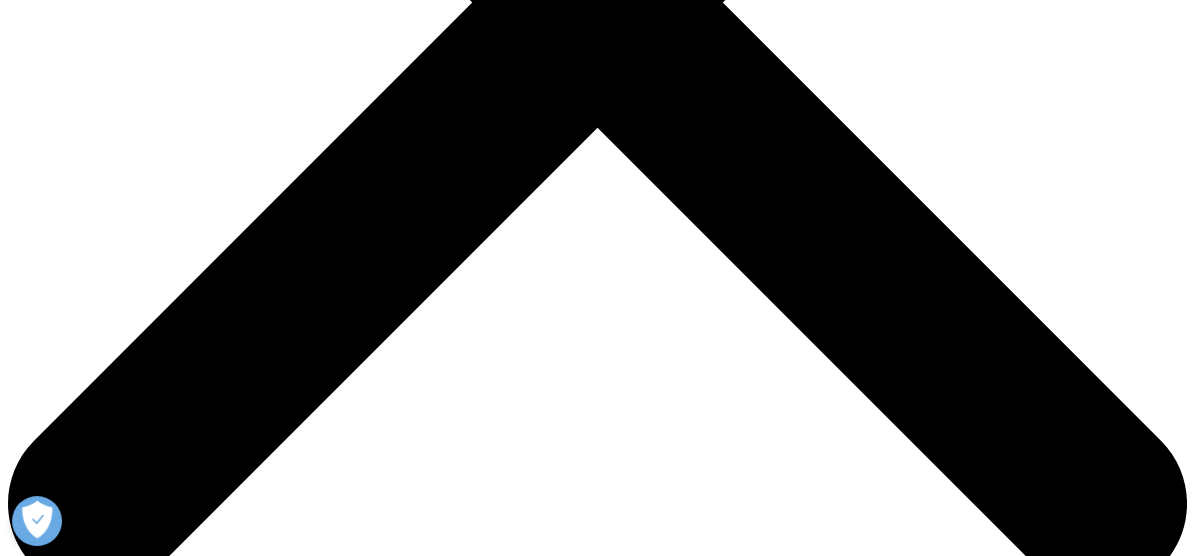scroll, scrollTop: 548, scrollLeft: 0, axis: vertical 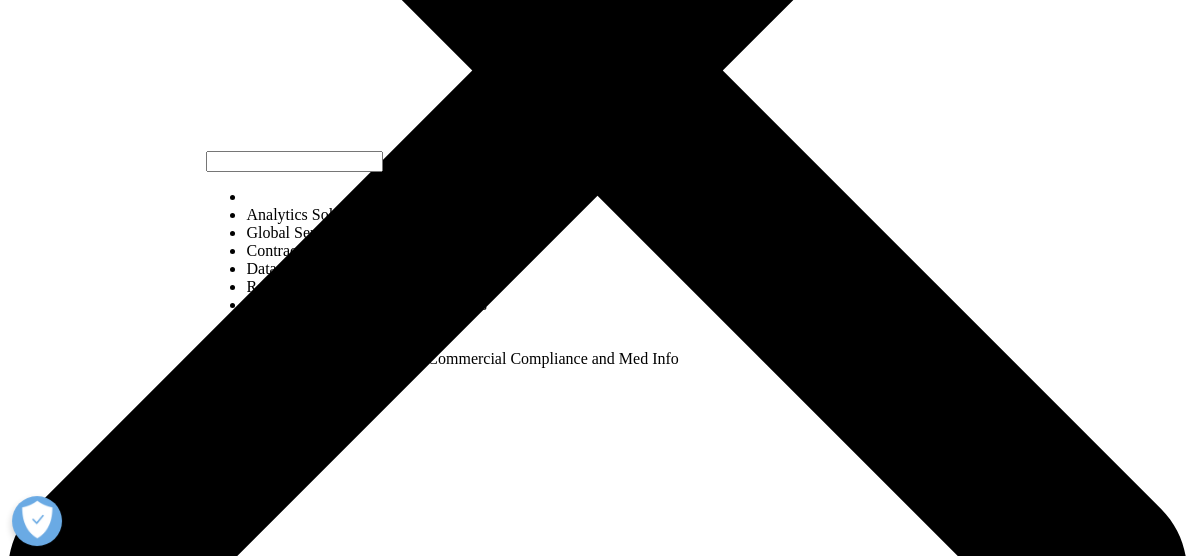 click at bounding box center [472, 20803] 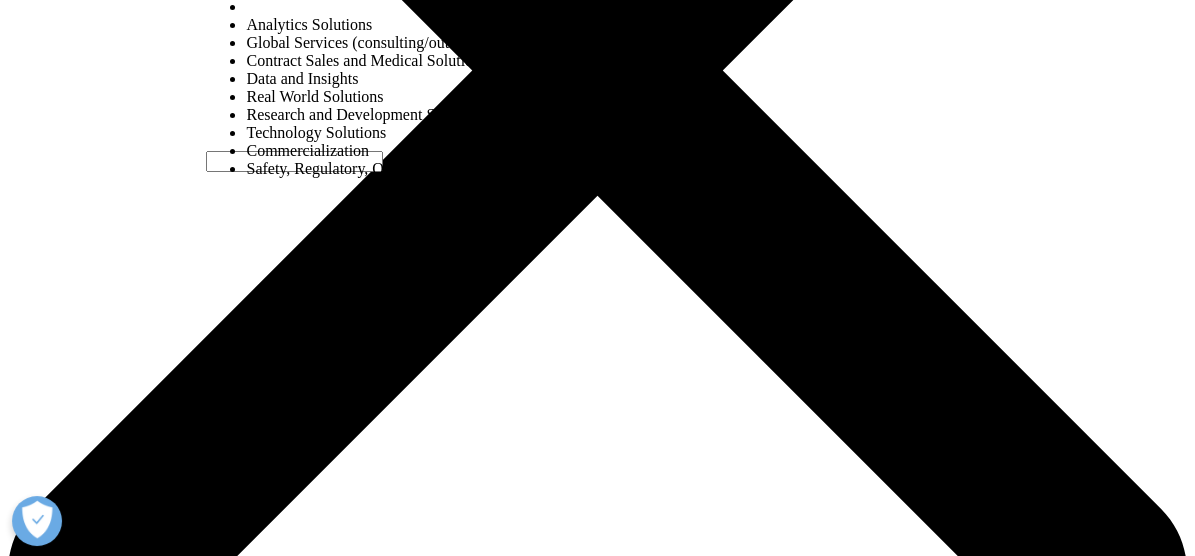 click on "Analytics Solutions Global Services (consulting/outsourcing) Contract Sales and Medical Solutions Data and Insights Real World Solutions Research and Development Solutions Technology Solutions Commercialization Safety, Regulatory, Quality, Commercial Compliance and Med Info" at bounding box center (462, 278) 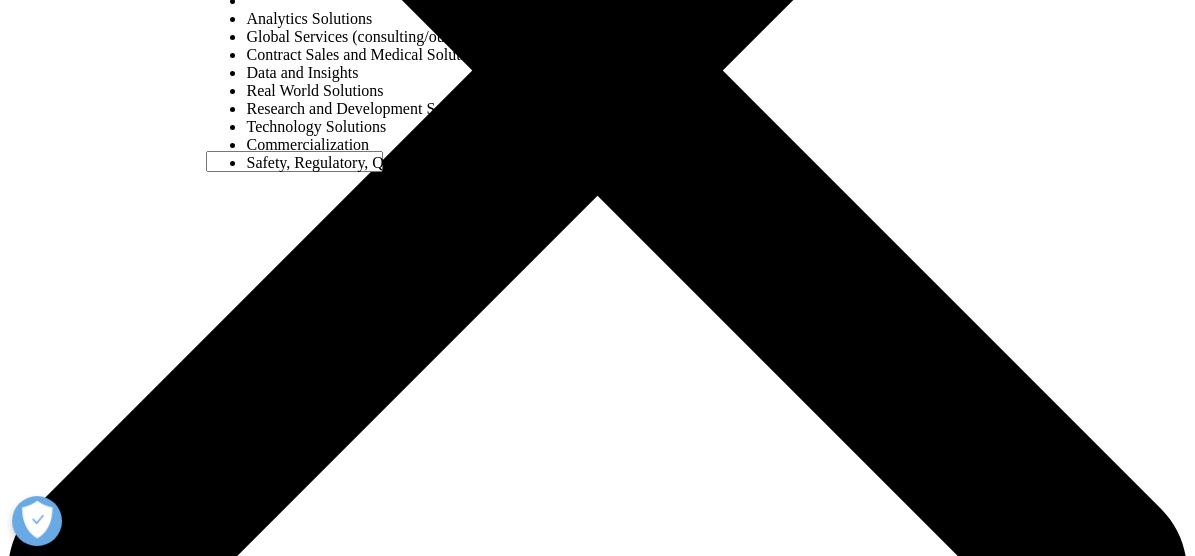 select on "Research and Development Solutions" 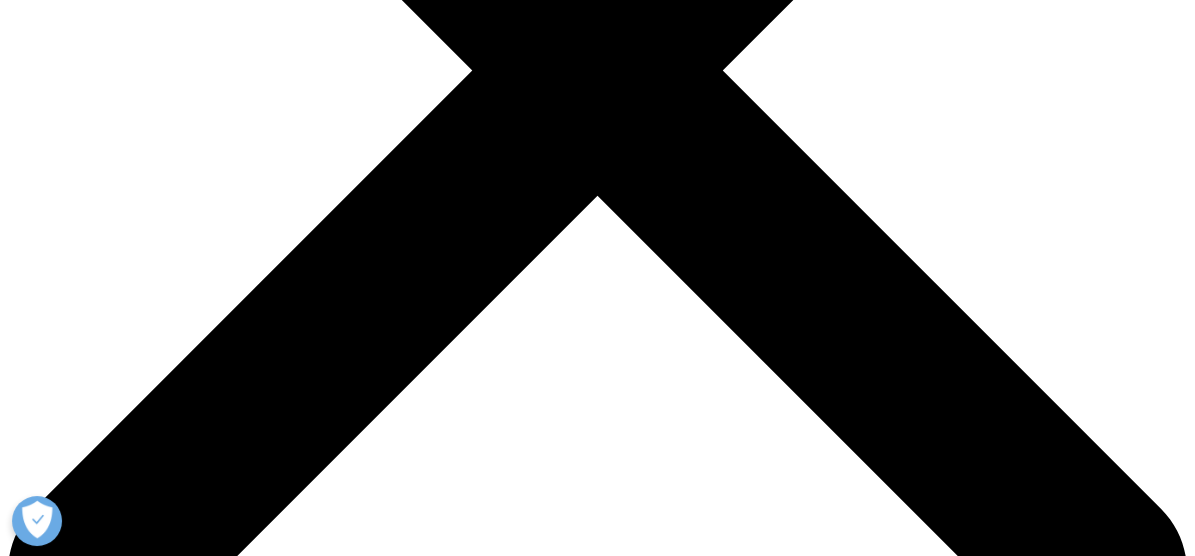click on "Job Title" at bounding box center (156, 20763) 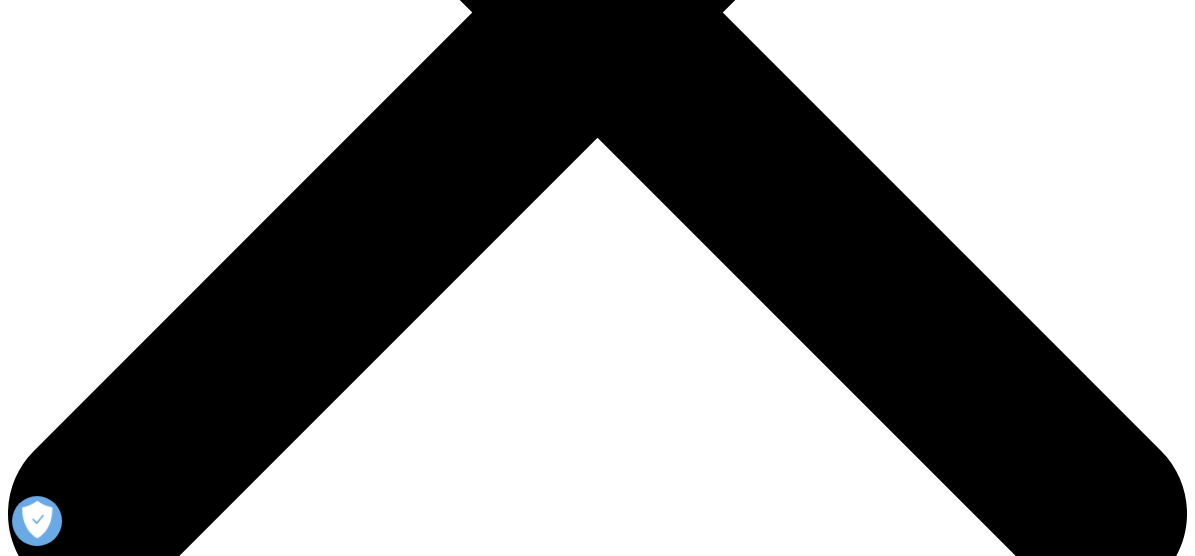 scroll, scrollTop: 621, scrollLeft: 0, axis: vertical 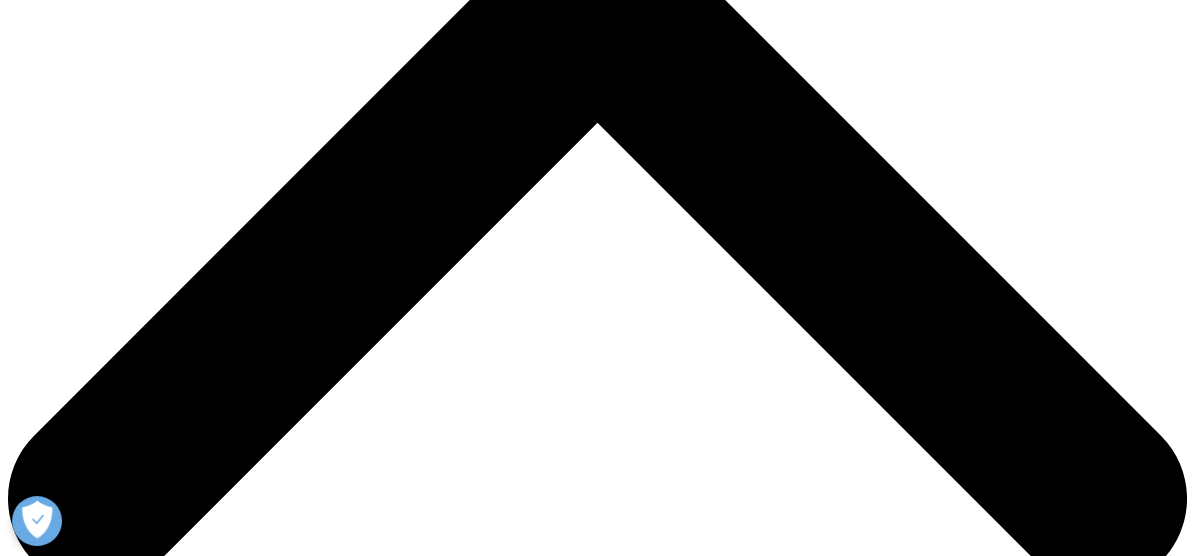 click on "Company" at bounding box center (162, 20711) 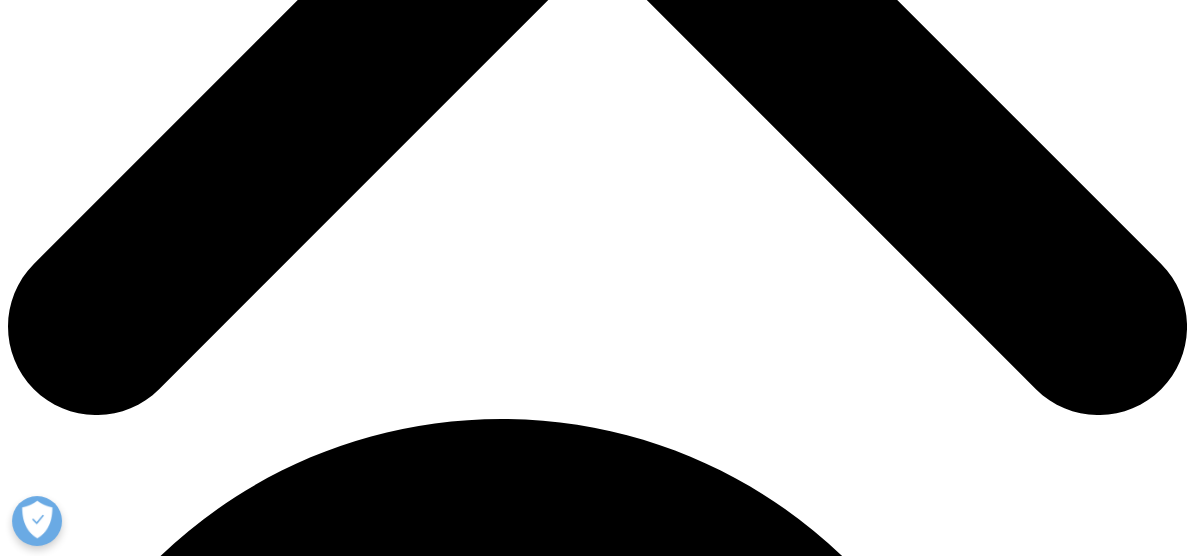 scroll, scrollTop: 827, scrollLeft: 0, axis: vertical 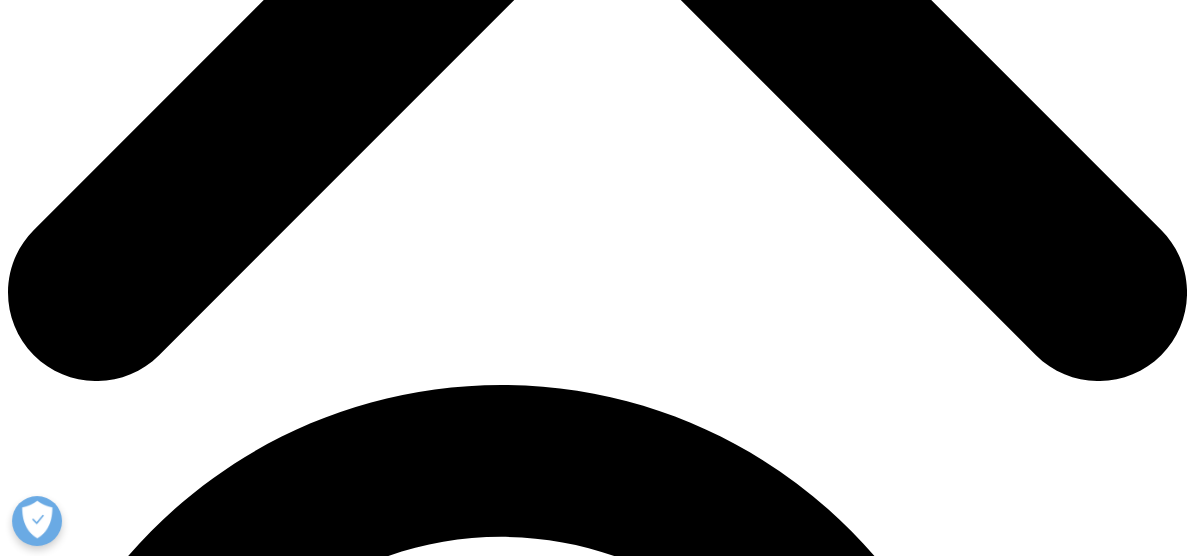 type on "C Gowda" 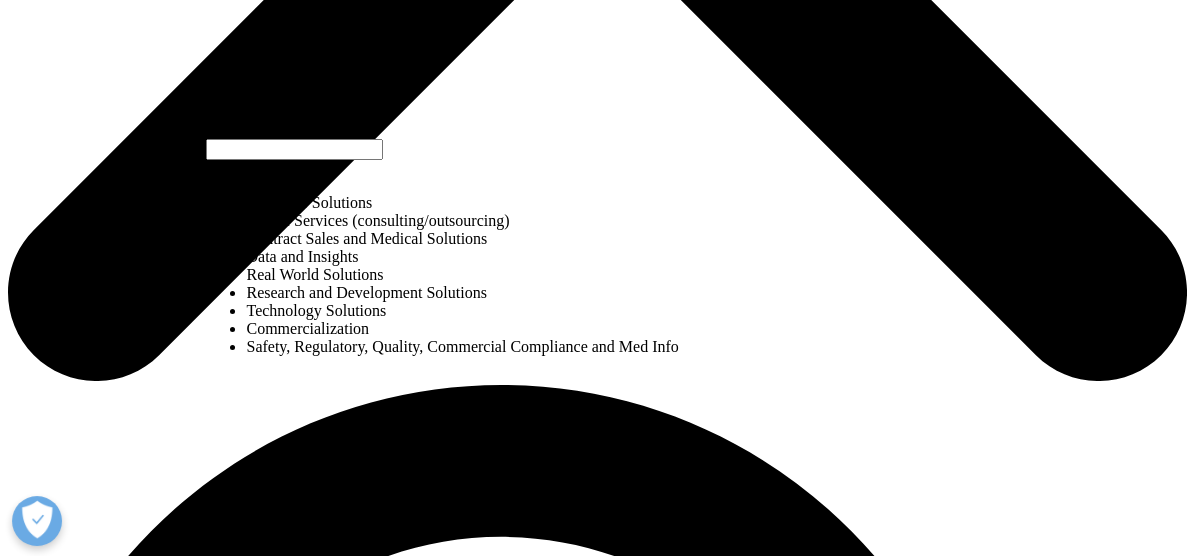 click on "Research and Development Solutions" at bounding box center (592, 20524) 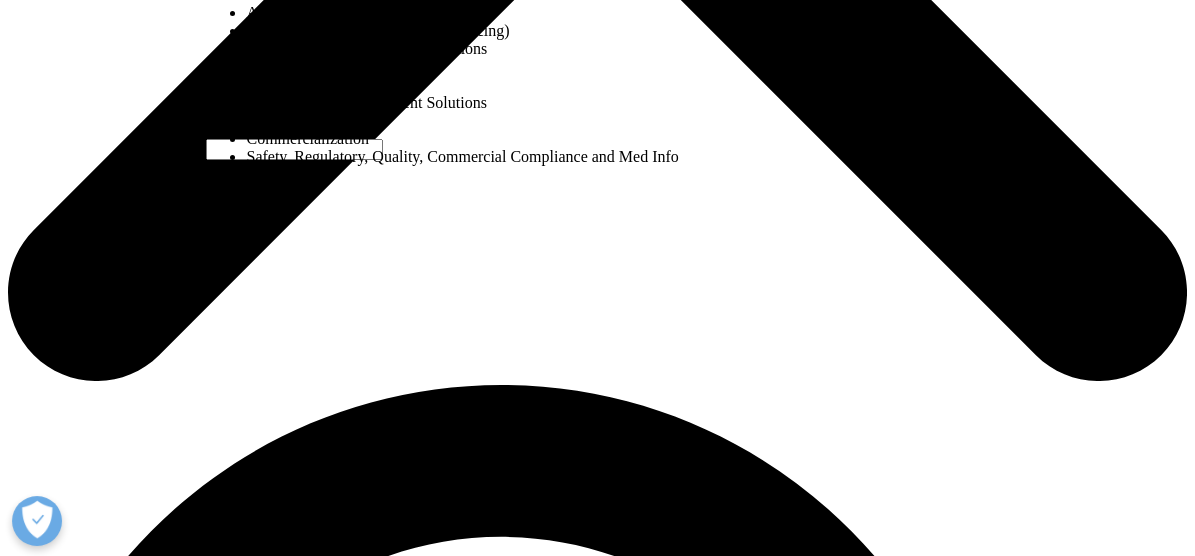 click on "What type of request?
Email Us
Request a Demo
IQVIA Institute Inquiries
Media Inquiries
Email Us
I need help with
Sales
HR/Career
Patient Seeking Clinical Trials
Site/Investigator Waiting List
Accounts Payable/Receivable
Other
Other
First Name
Anjali
Last Name
C Gowda
Job Title
Internship
Company
IQVIA
Interest
Analytics Solutions
Global Services (consulting/outsourcing)
Contract Sales and Medical Solutions
Data and Insights
Real World Solutions" at bounding box center (597, 20585) 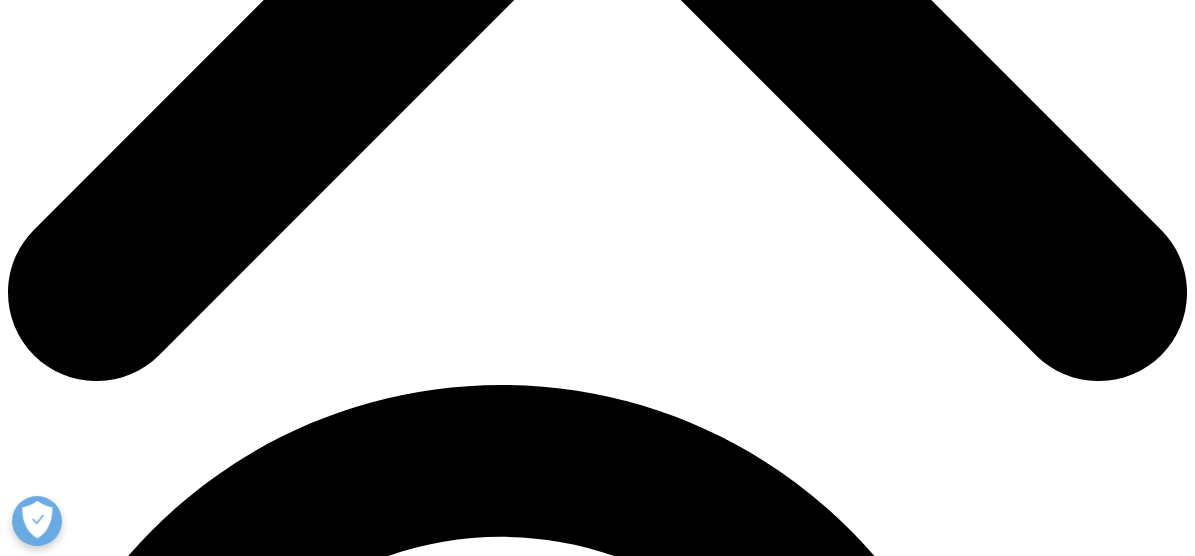 click on "What type of request?
Email Us
Request a Demo
IQVIA Institute Inquiries
Media Inquiries
Email Us
I need help with
Sales
HR/Career
Patient Seeking Clinical Trials
Site/Investigator Waiting List
Accounts Payable/Receivable
Other
Other
First Name
Anjali
Last Name
C Gowda
Job Title
Internship
Company
IQVIA
Interest
Analytics Solutions
Global Services (consulting/outsourcing)
Contract Sales and Medical Solutions
Data and Insights" at bounding box center [597, 20585] 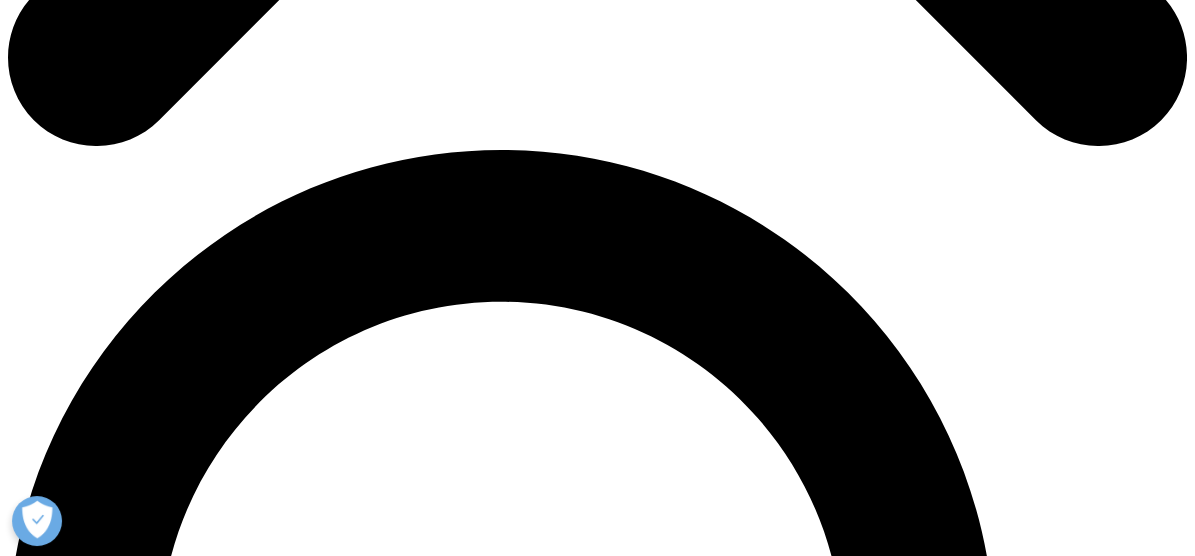 scroll, scrollTop: 1080, scrollLeft: 0, axis: vertical 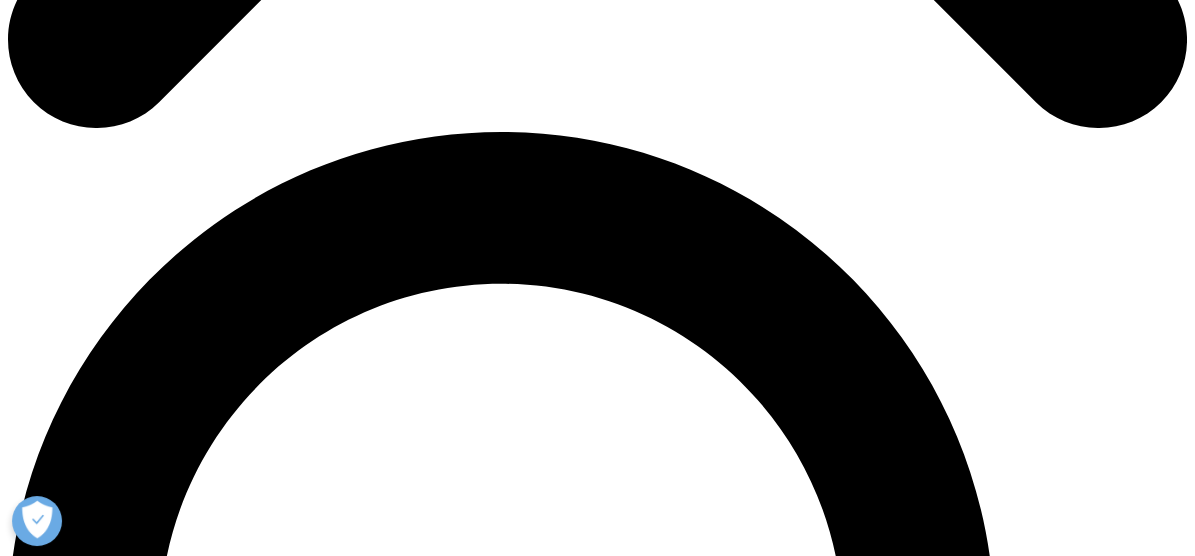 click on "Opt-in - by selecting this box, I consent to receiving marketing communications and information about IQVIA's offering by email." at bounding box center (435, 20381) 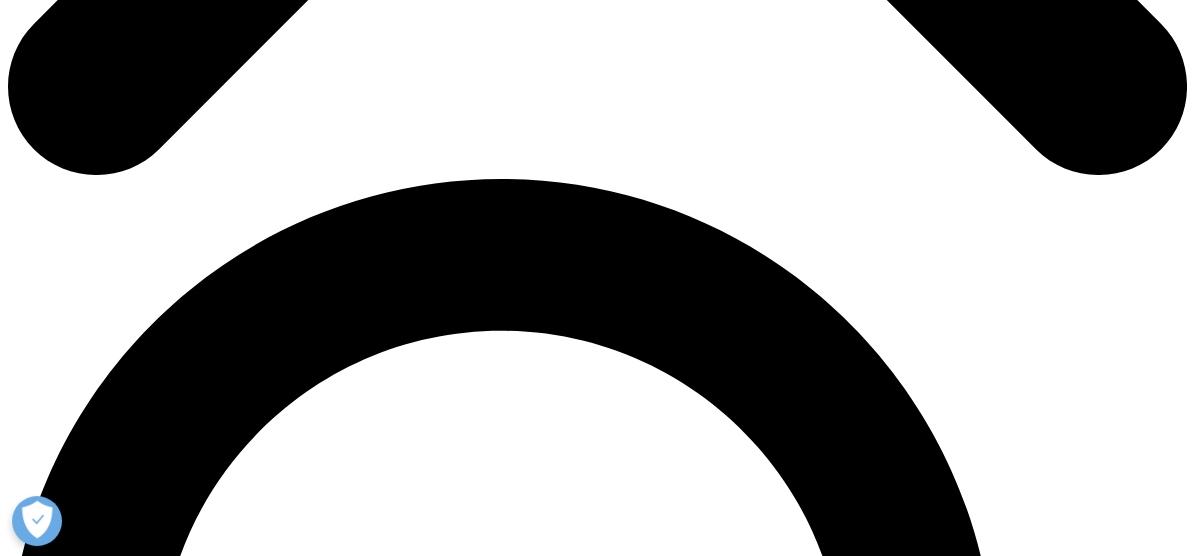 scroll, scrollTop: 1028, scrollLeft: 0, axis: vertical 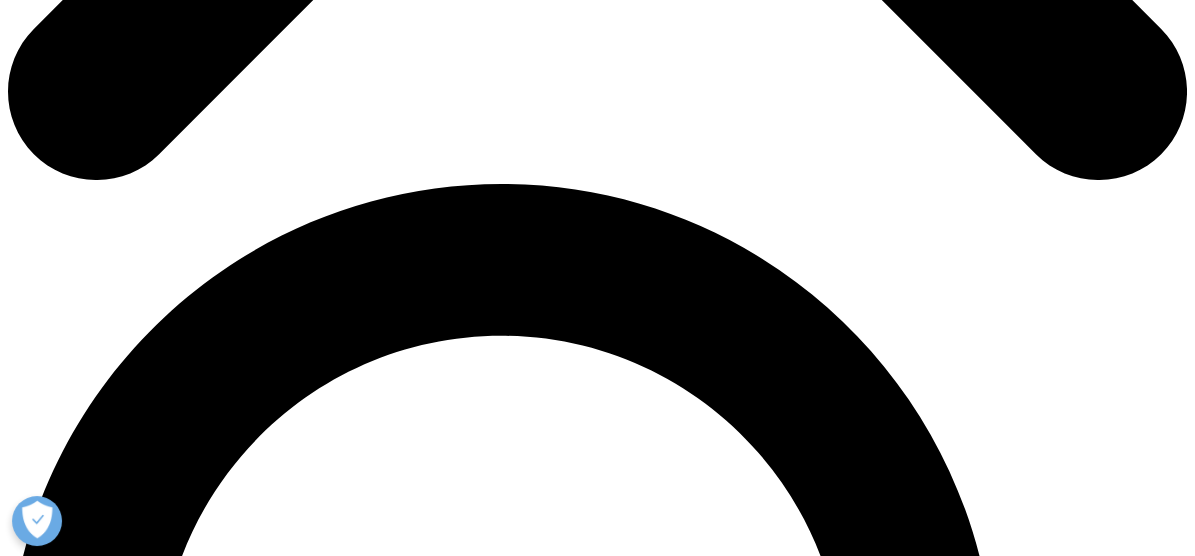click on "I am writing to express my interest in undertaking a one-month online internship at IQVIA. I am particularly keen on learning more about the real-world applications of data analytics, clinical research, and pharmaceutical services within your esteemed organization. This opportunity would greatly enhance my academic and professional understanding of the industry." at bounding box center [167, 20407] 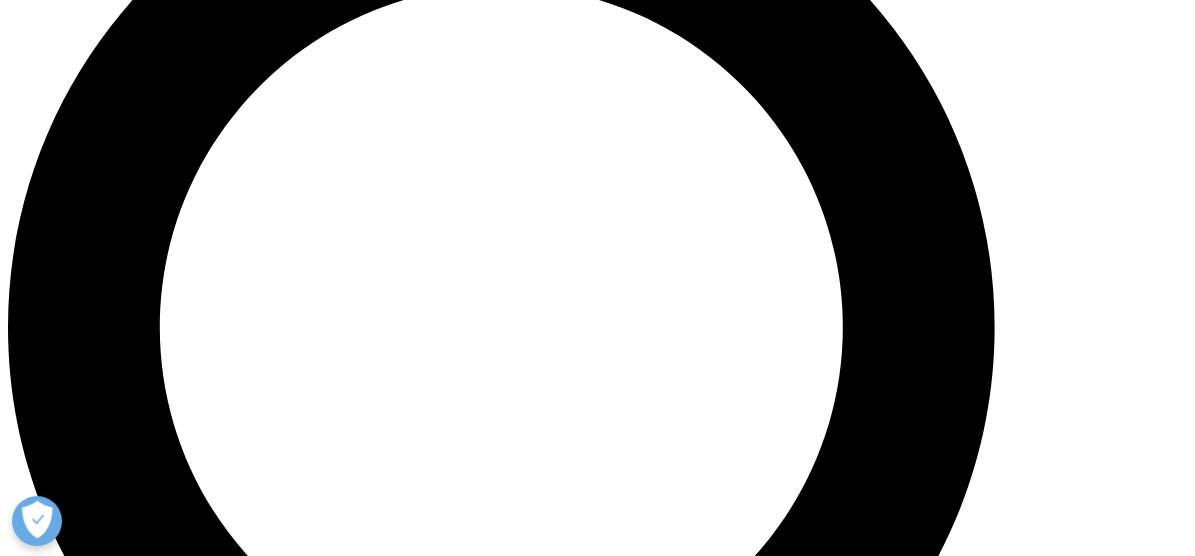 scroll, scrollTop: 1416, scrollLeft: 0, axis: vertical 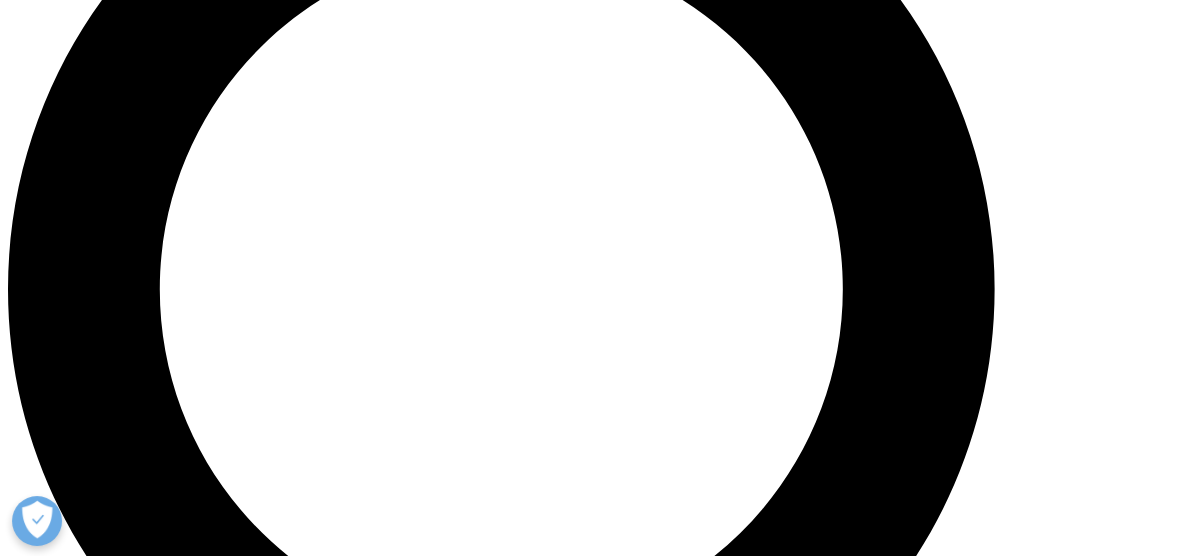 click on "Submit" at bounding box center [36, 20143] 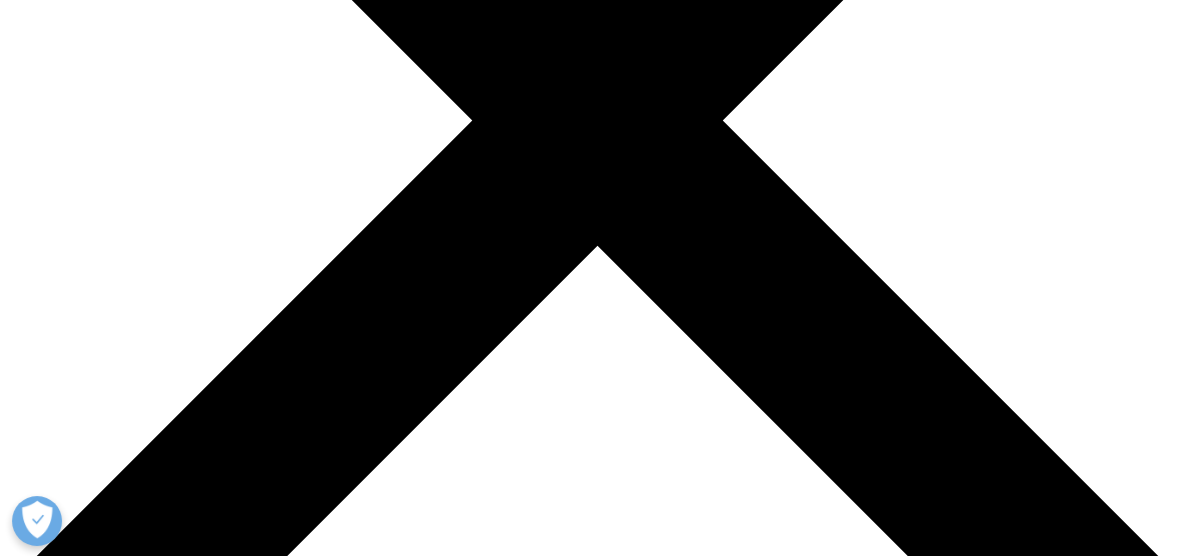 scroll, scrollTop: 482, scrollLeft: 0, axis: vertical 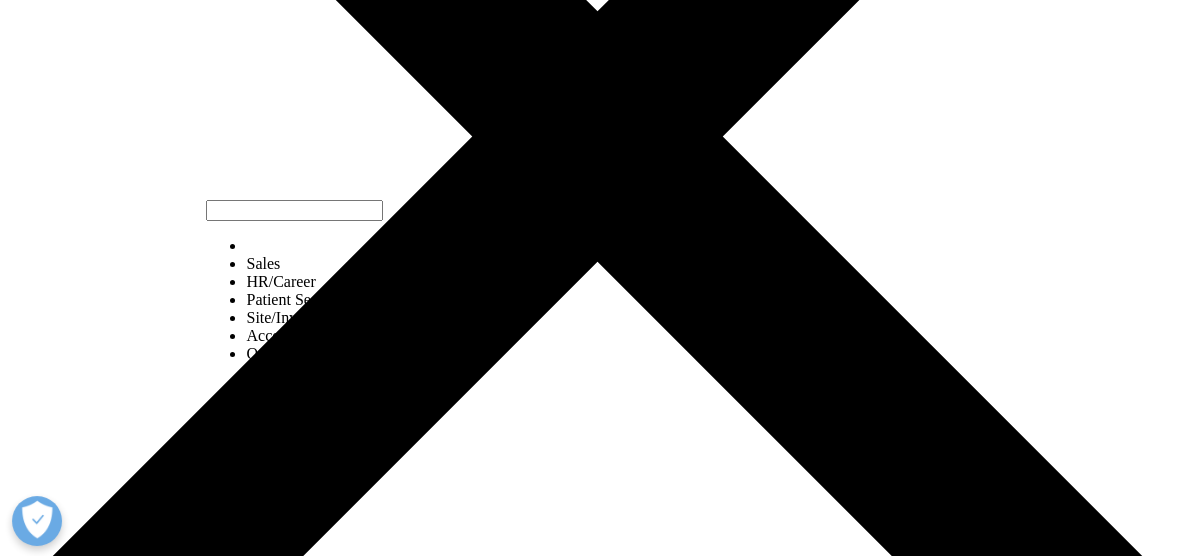 click on "Other" at bounding box center [333, 20766] 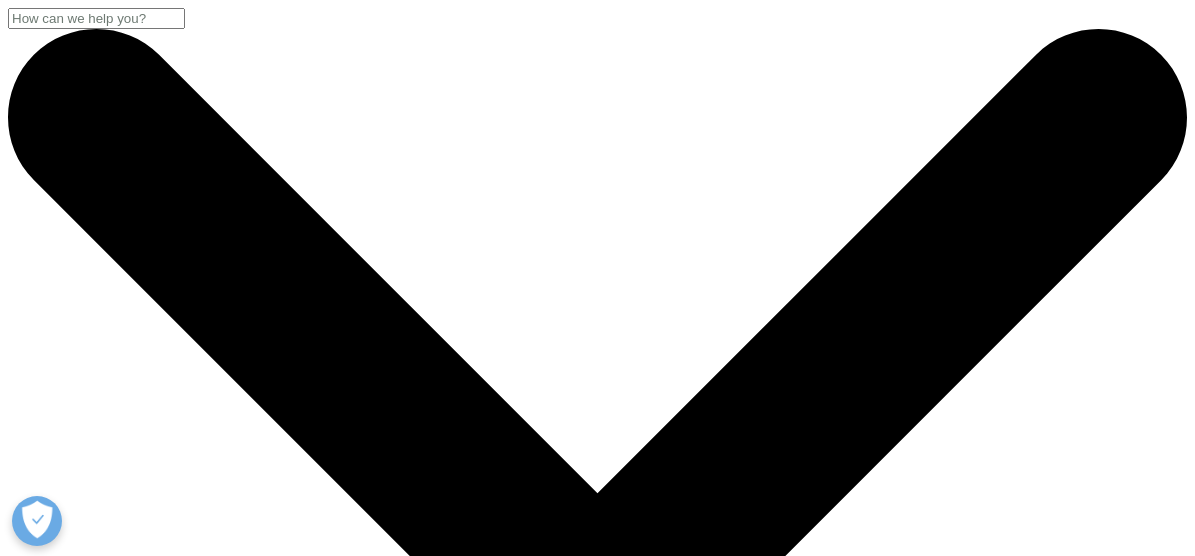scroll, scrollTop: 0, scrollLeft: 0, axis: both 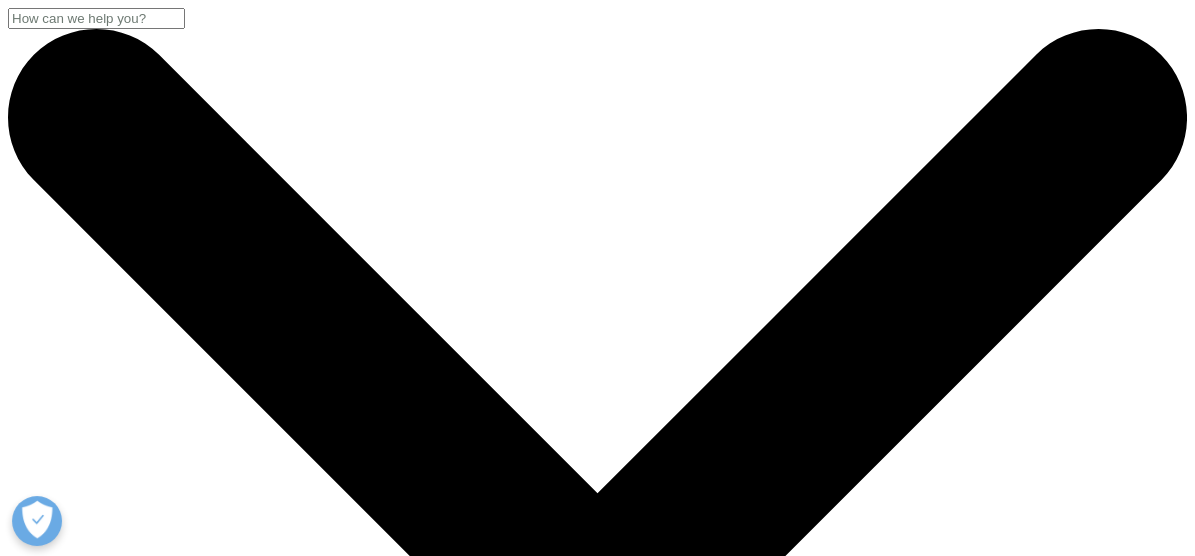drag, startPoint x: 1208, startPoint y: 129, endPoint x: 1208, endPoint y: -31, distance: 160 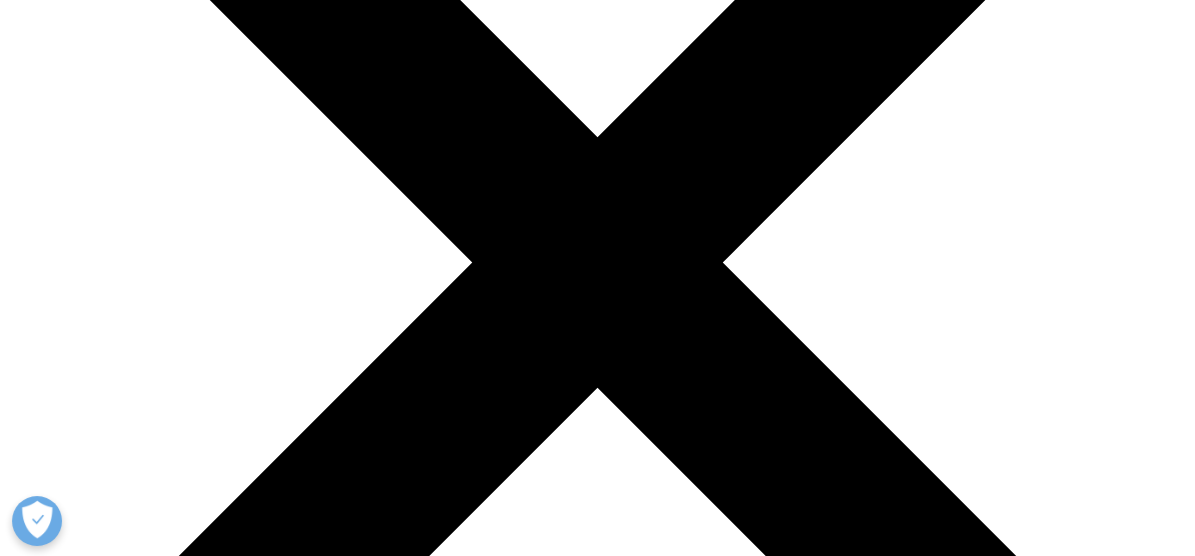 scroll, scrollTop: 367, scrollLeft: 0, axis: vertical 